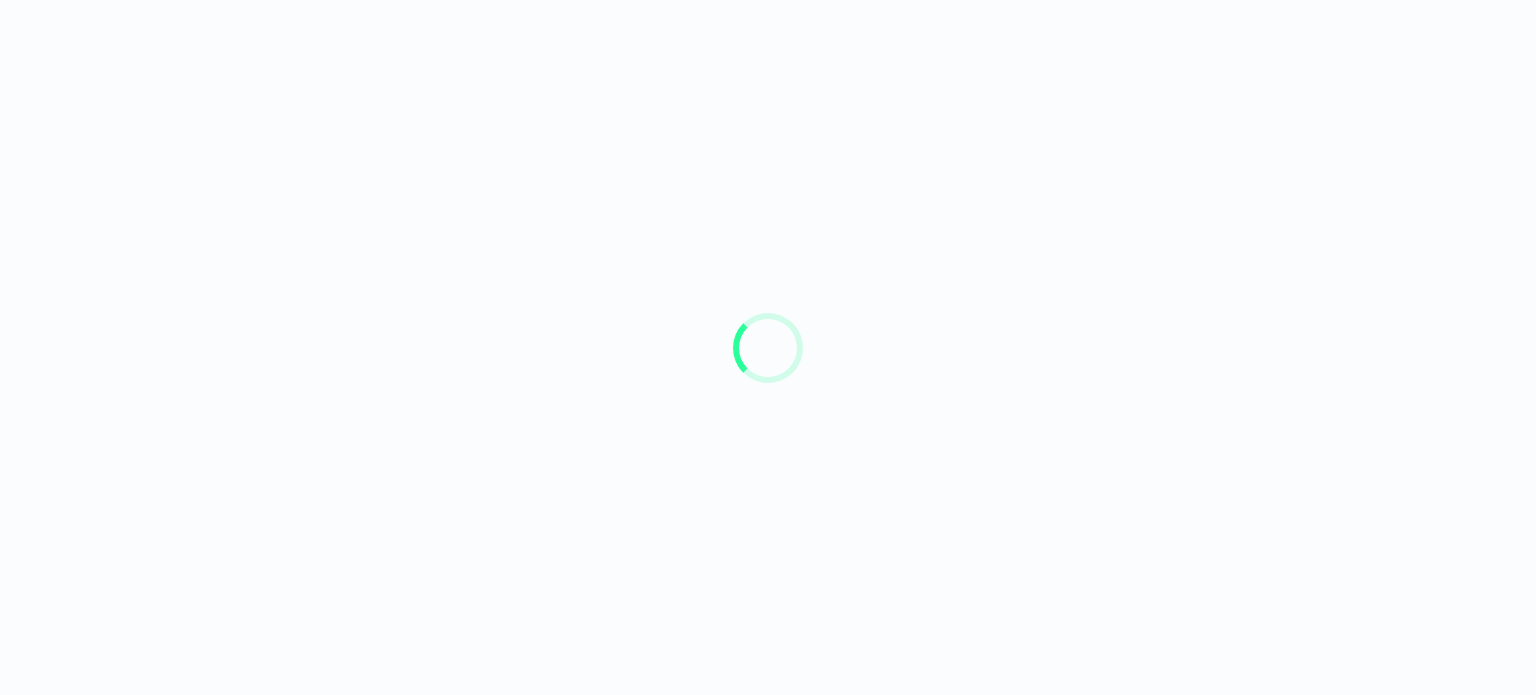 scroll, scrollTop: 0, scrollLeft: 0, axis: both 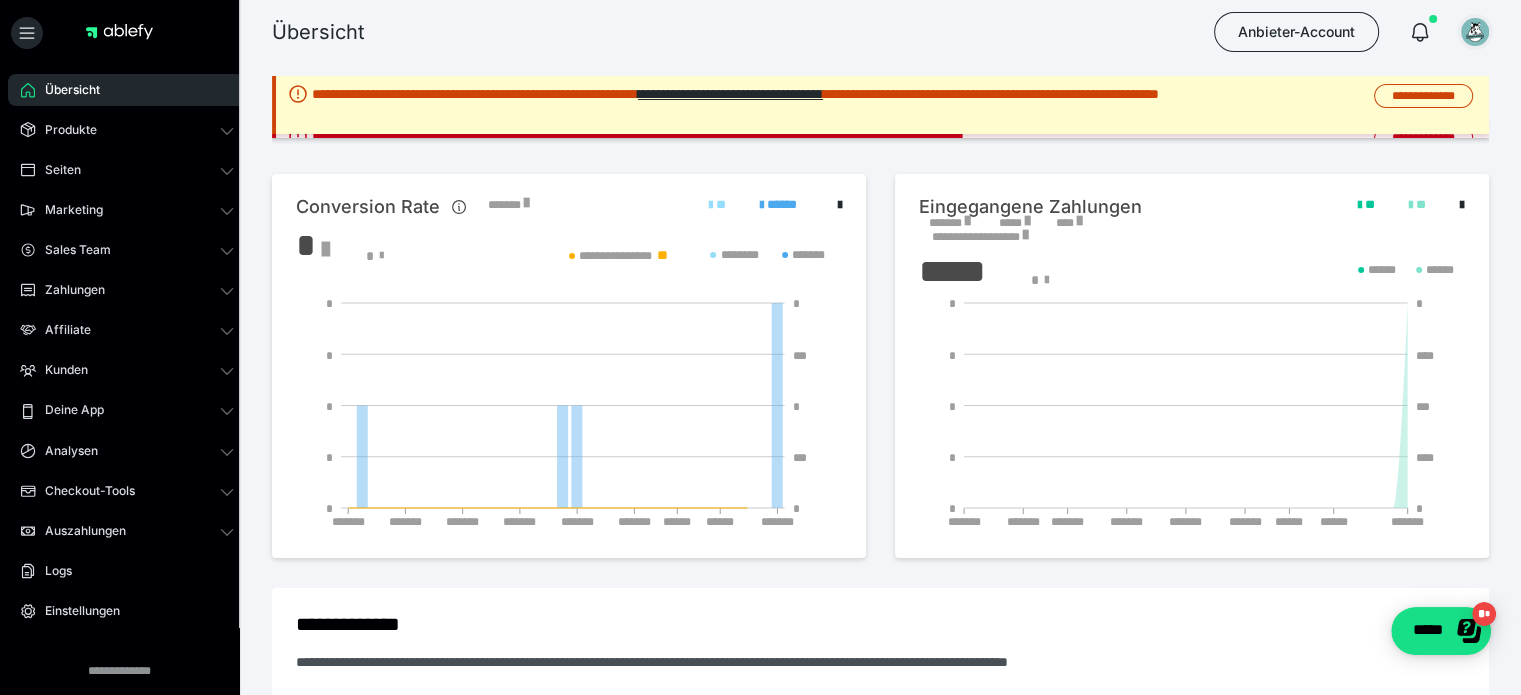 click at bounding box center (1475, 32) 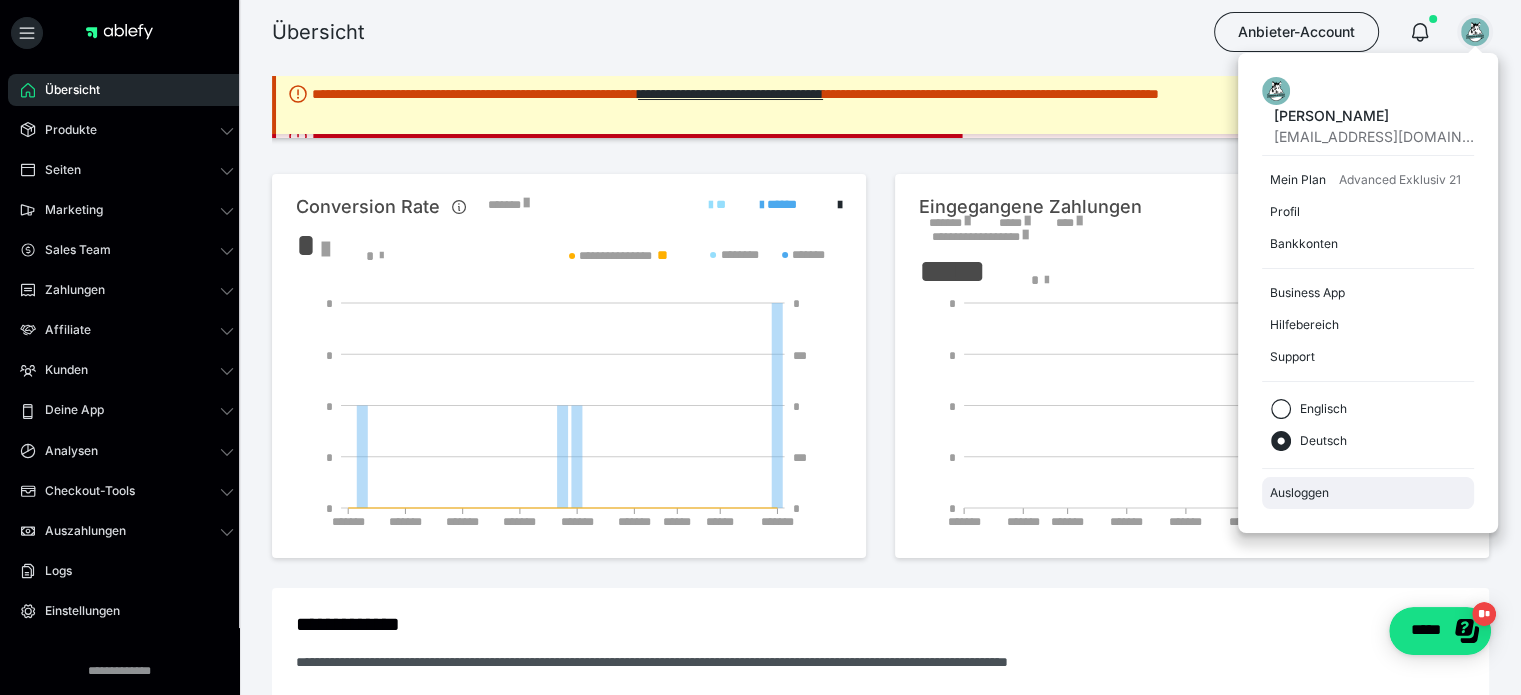 click on "Ausloggen" at bounding box center [1368, 493] 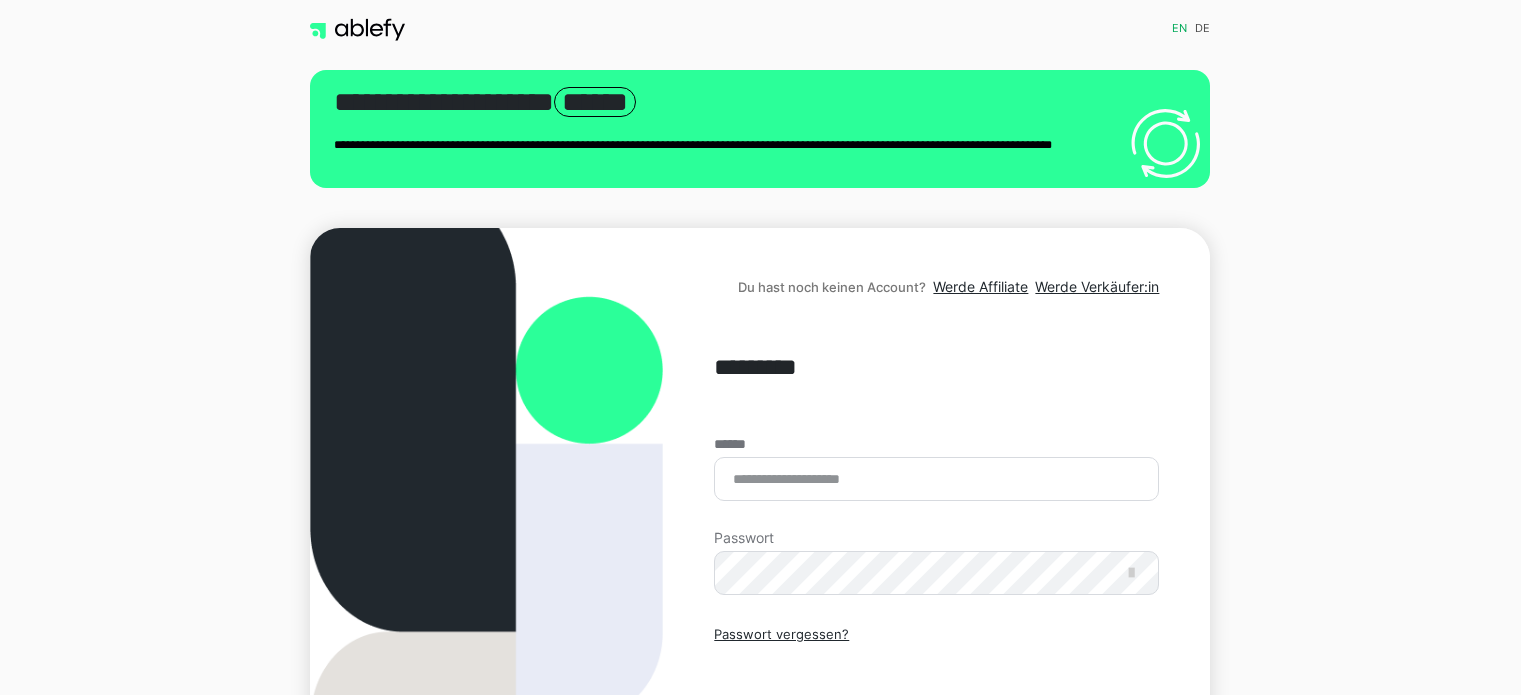scroll, scrollTop: 0, scrollLeft: 0, axis: both 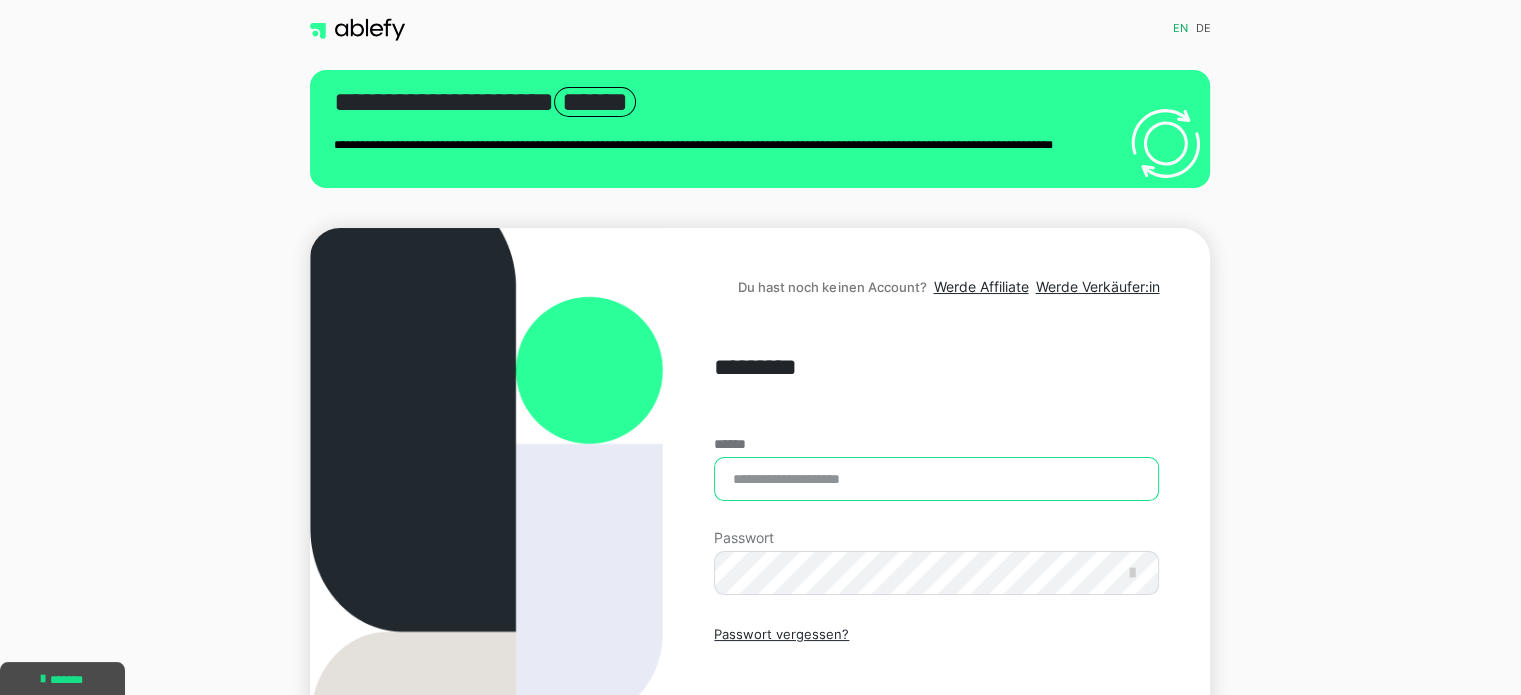 click on "******" at bounding box center (936, 479) 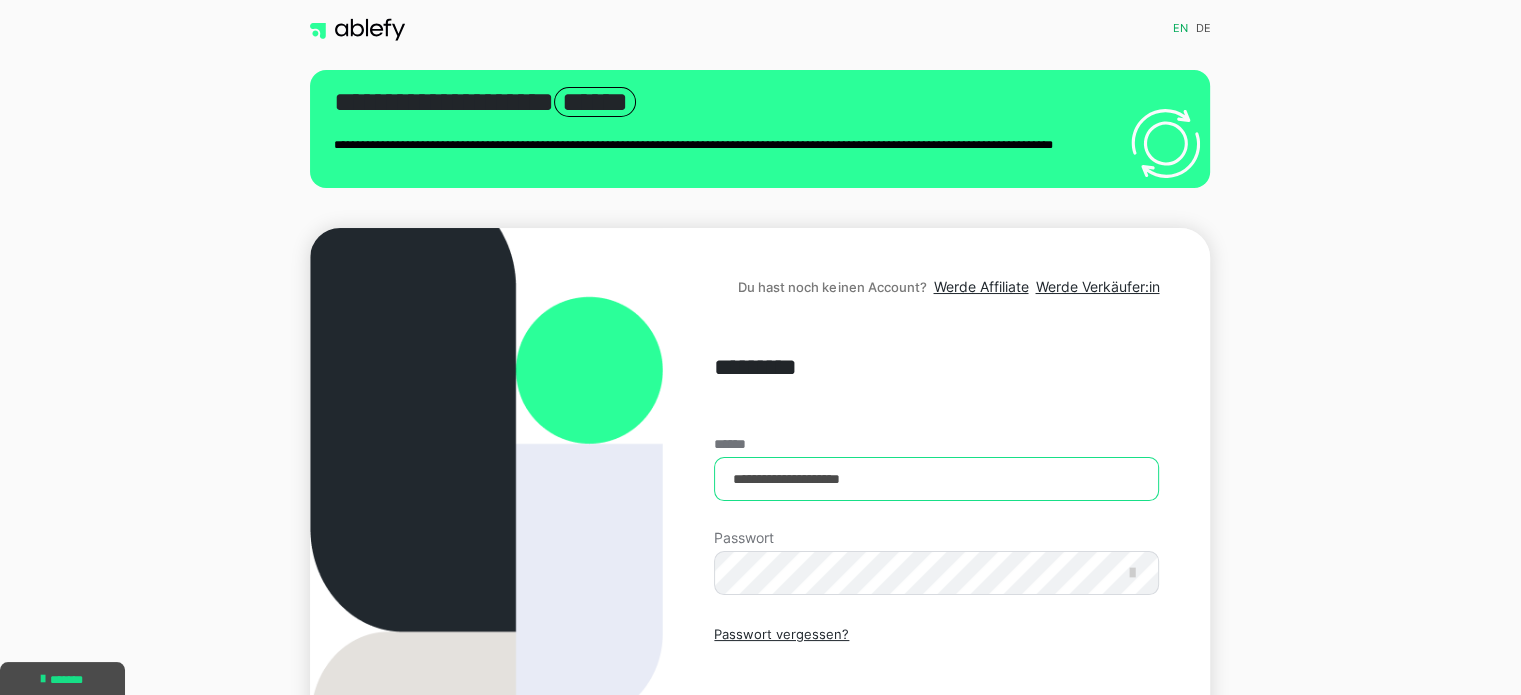 type on "**********" 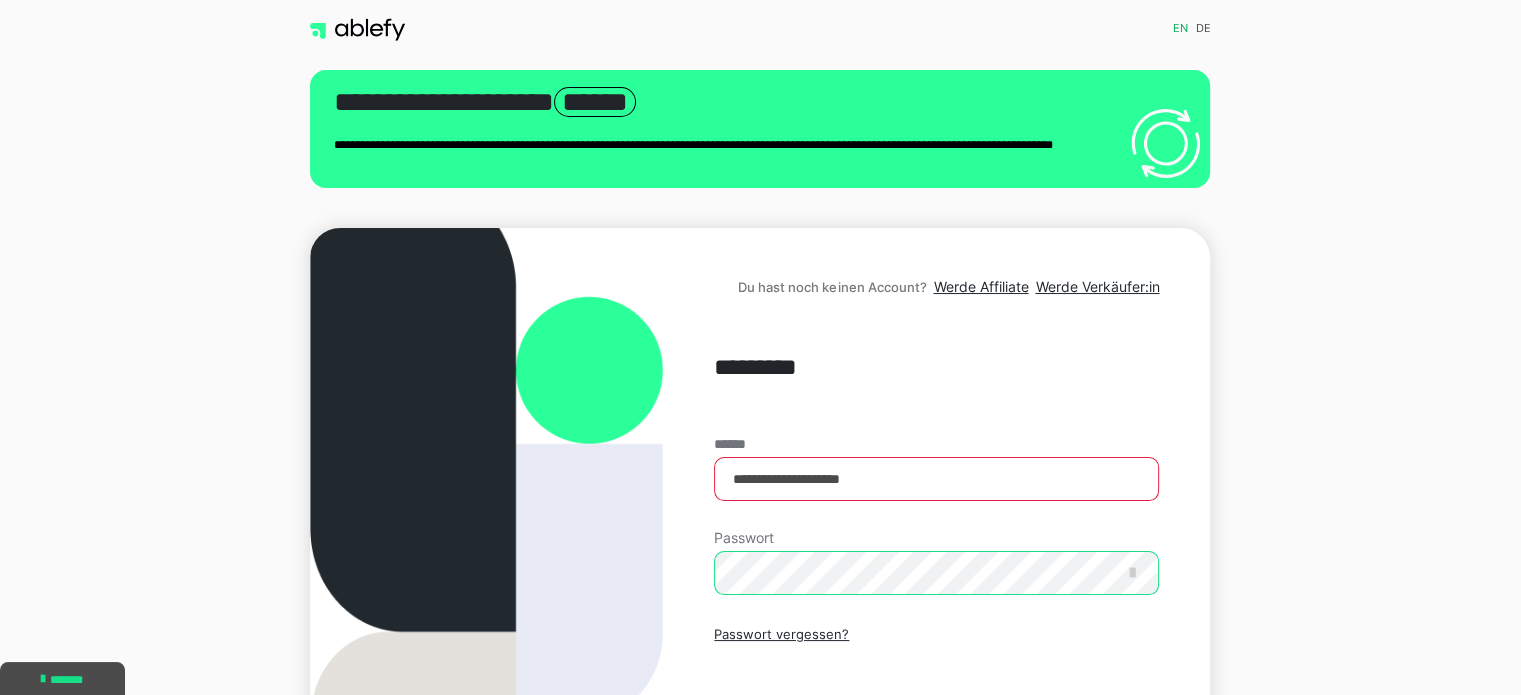 click on "Einloggen" at bounding box center (936, 720) 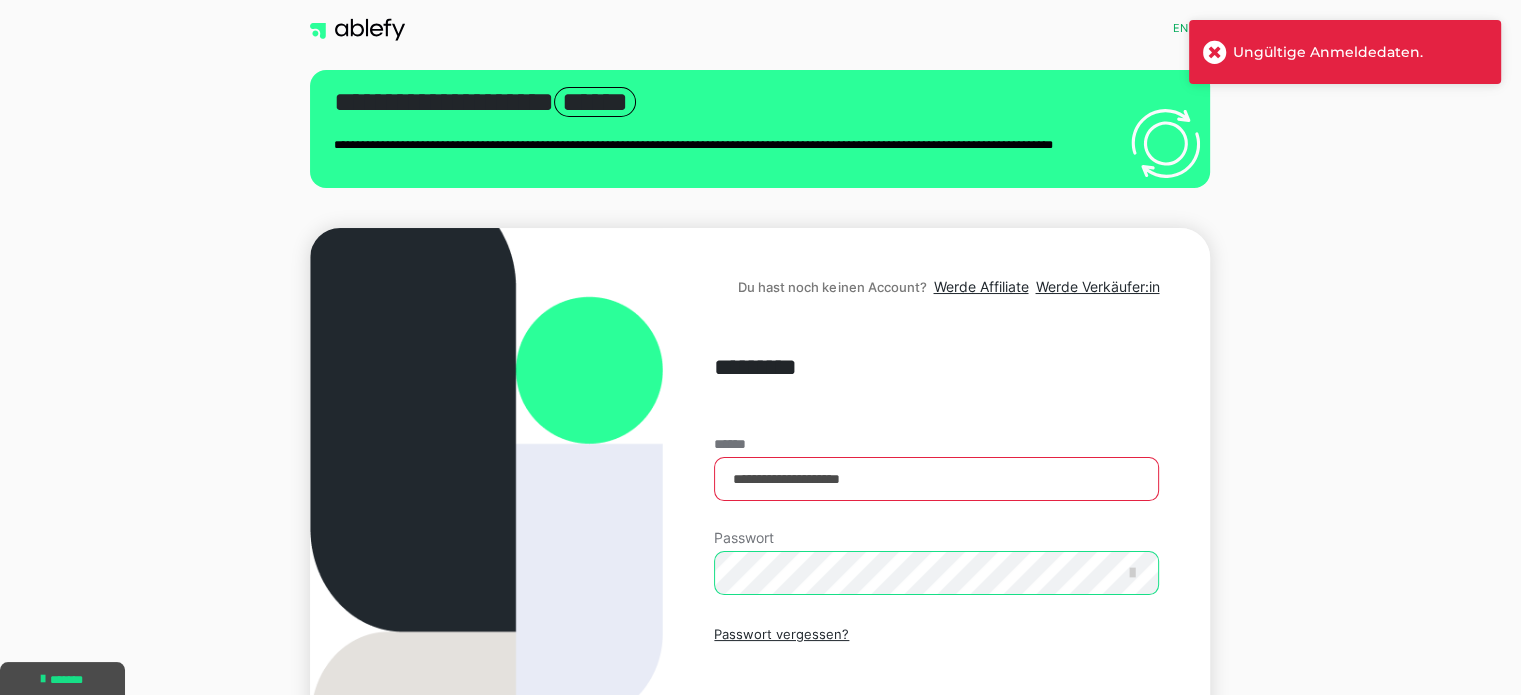 click on "**********" at bounding box center (936, 529) 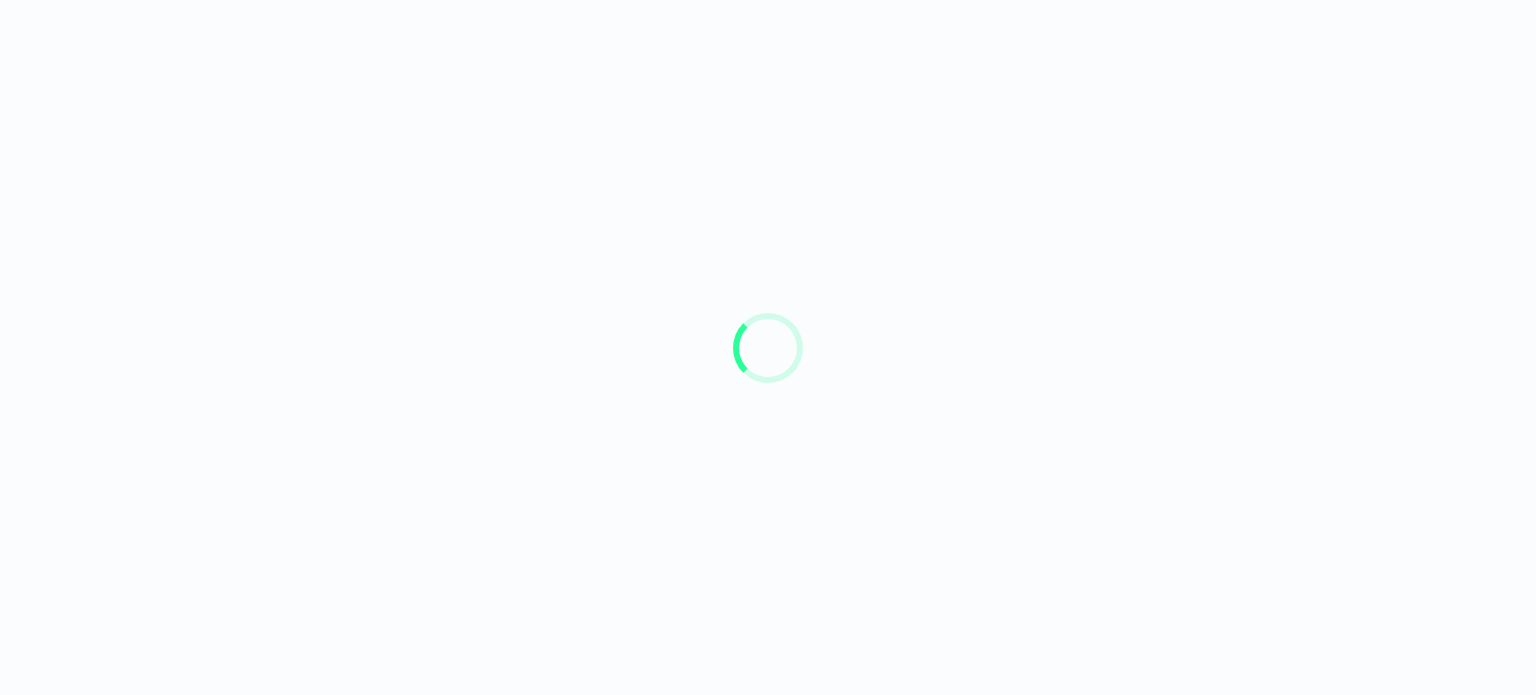 scroll, scrollTop: 0, scrollLeft: 0, axis: both 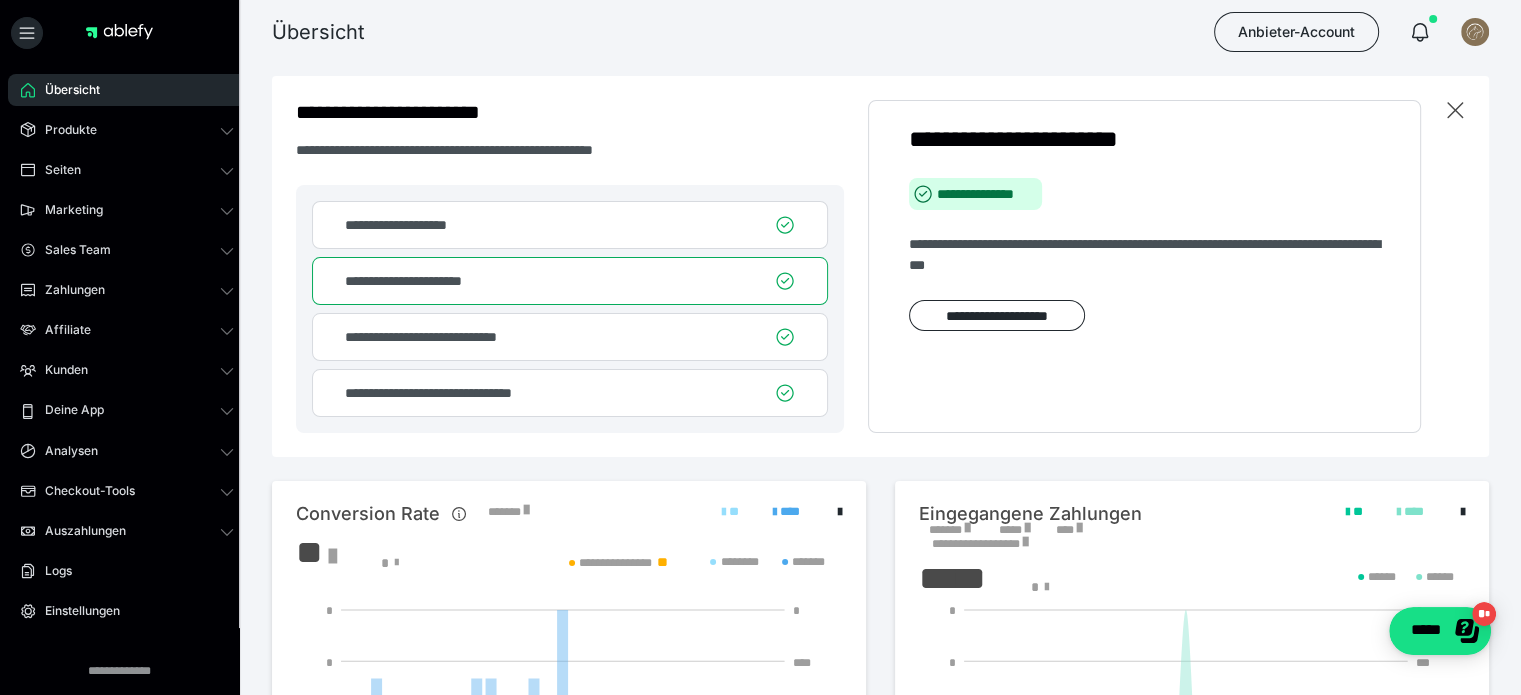 click on "**********" at bounding box center (880, 266) 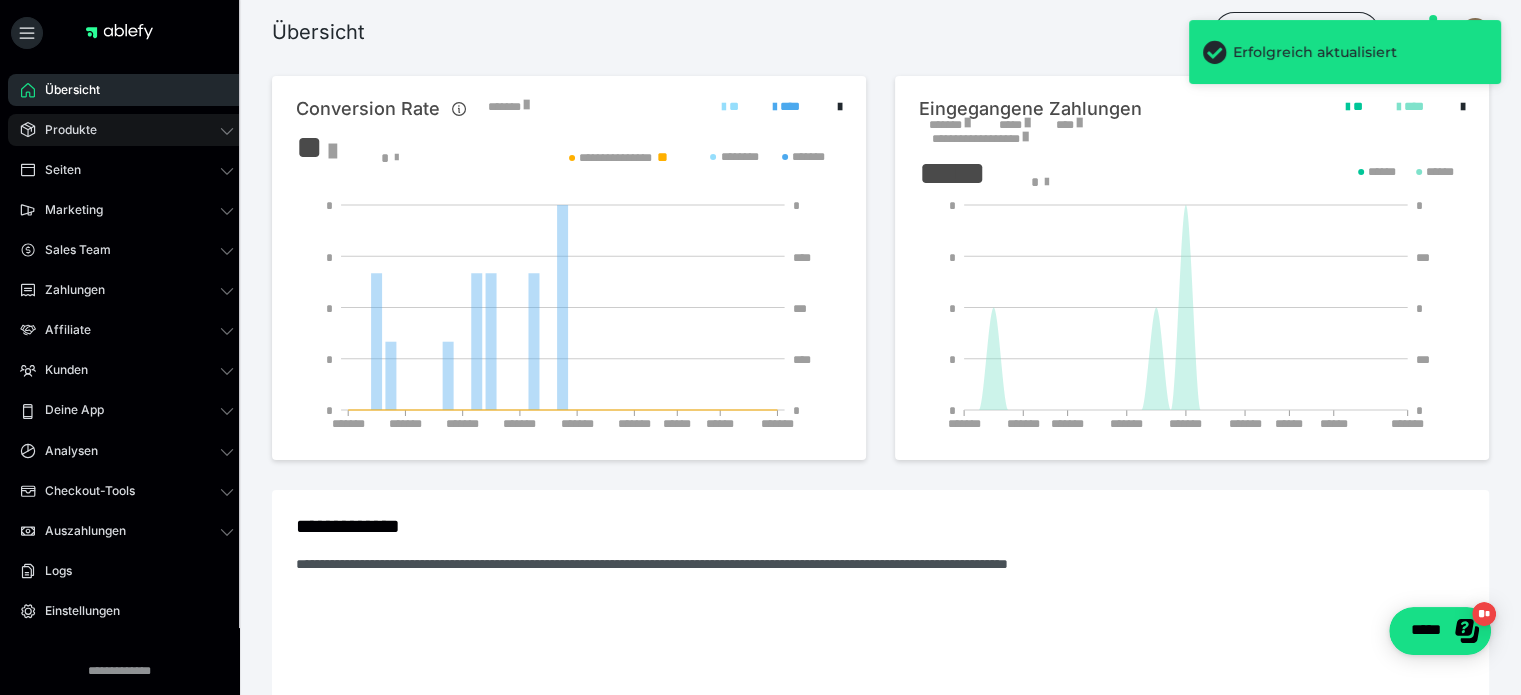 click on "Produkte" at bounding box center [127, 130] 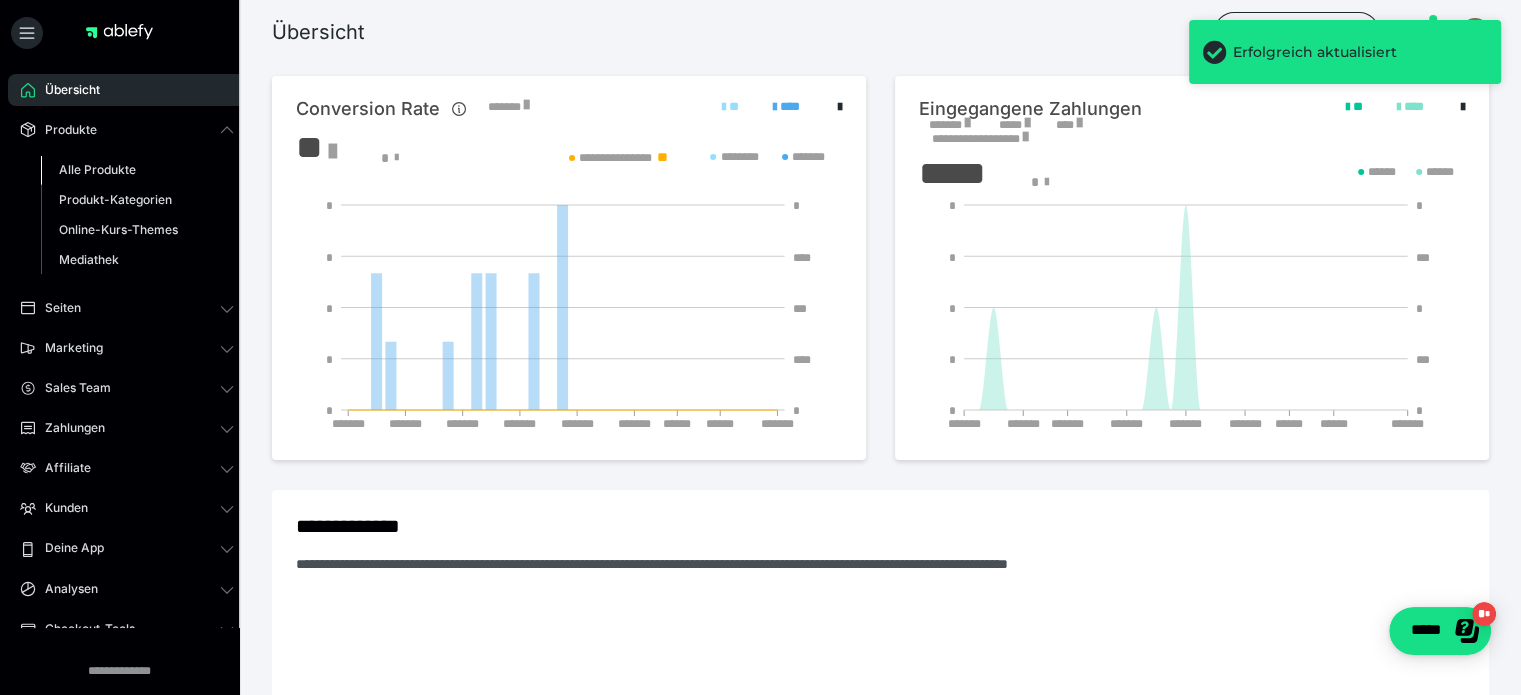 click on "Alle Produkte" at bounding box center [137, 170] 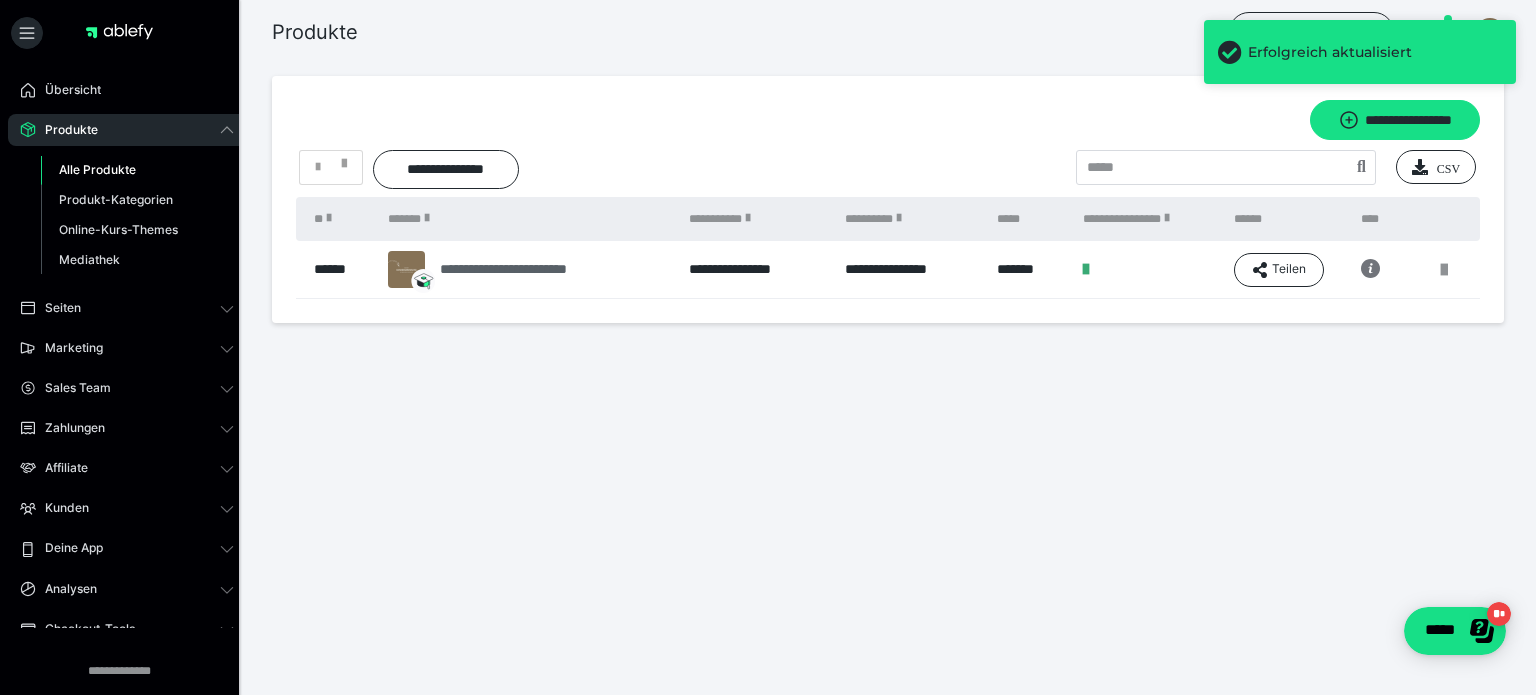 click on "**********" at bounding box center (534, 269) 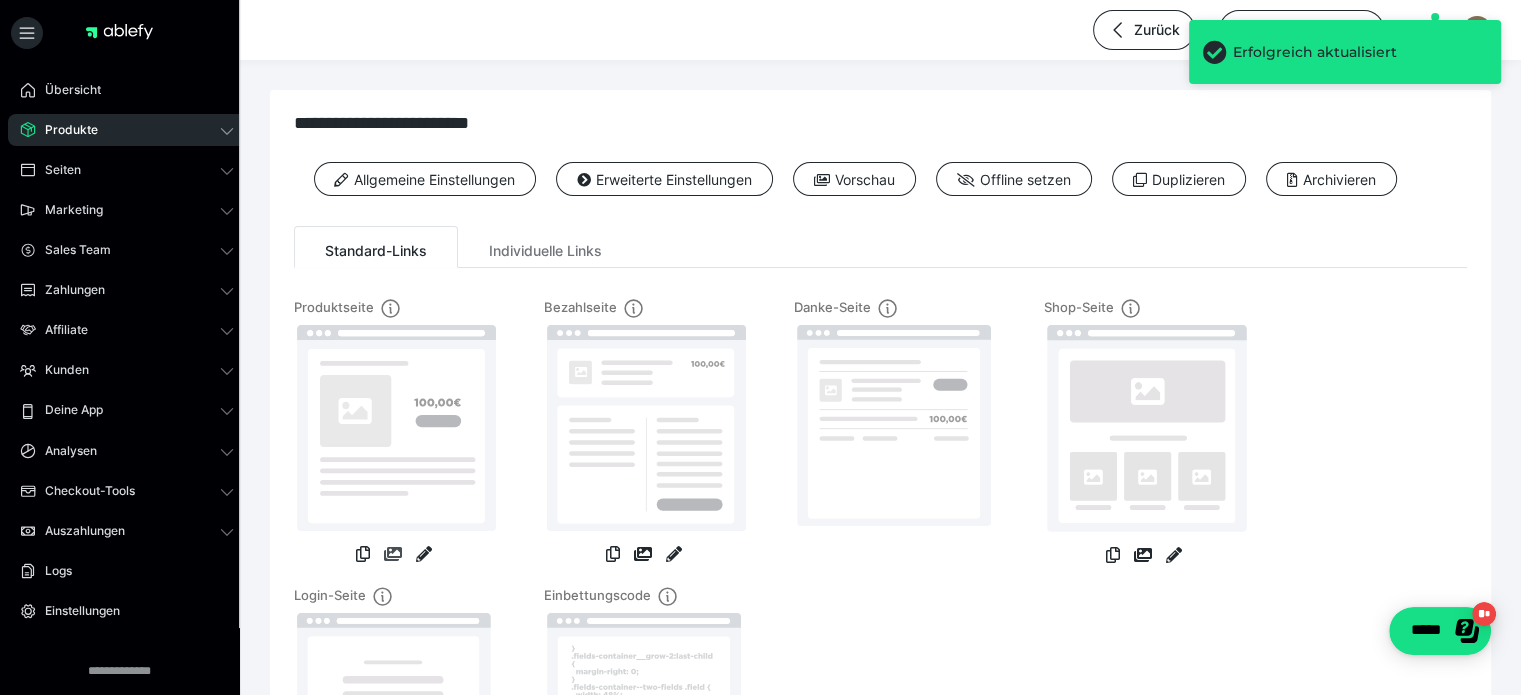 click at bounding box center [393, 554] 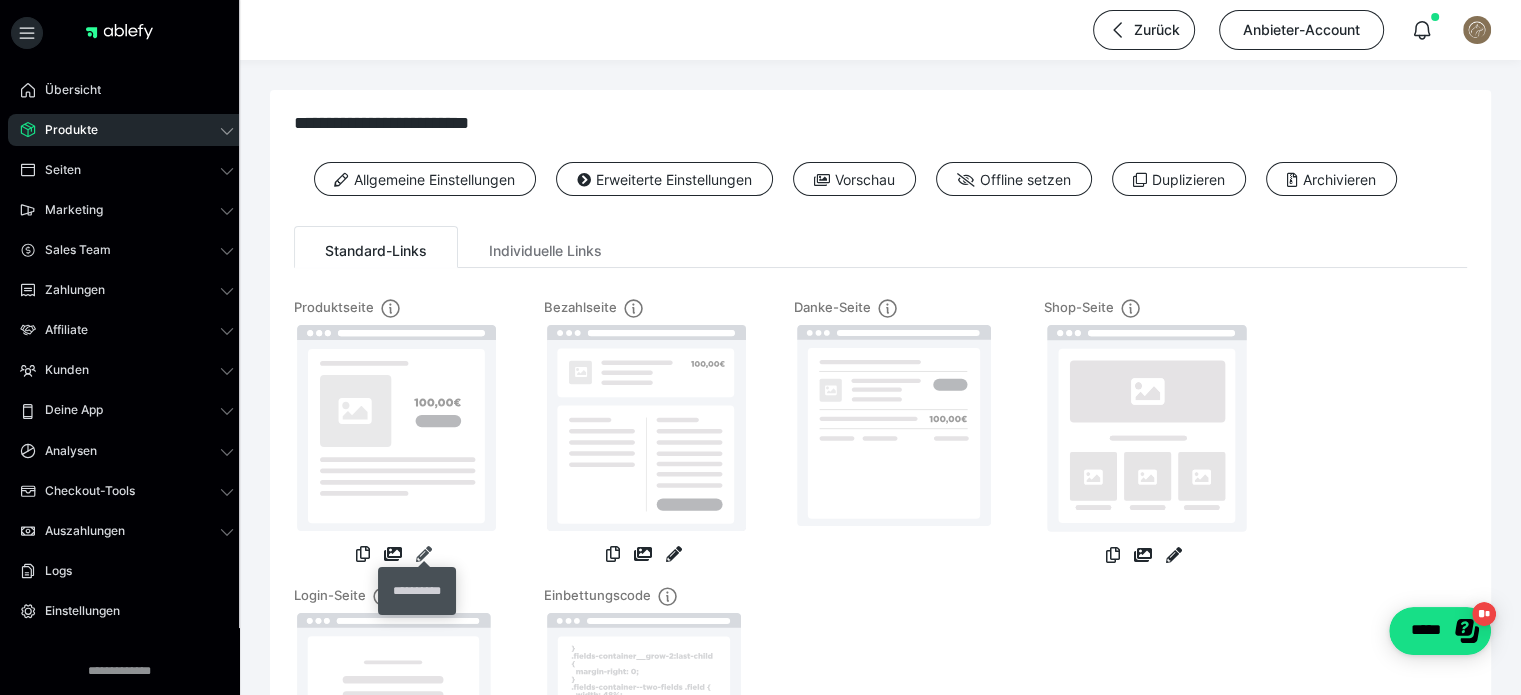 click at bounding box center (424, 554) 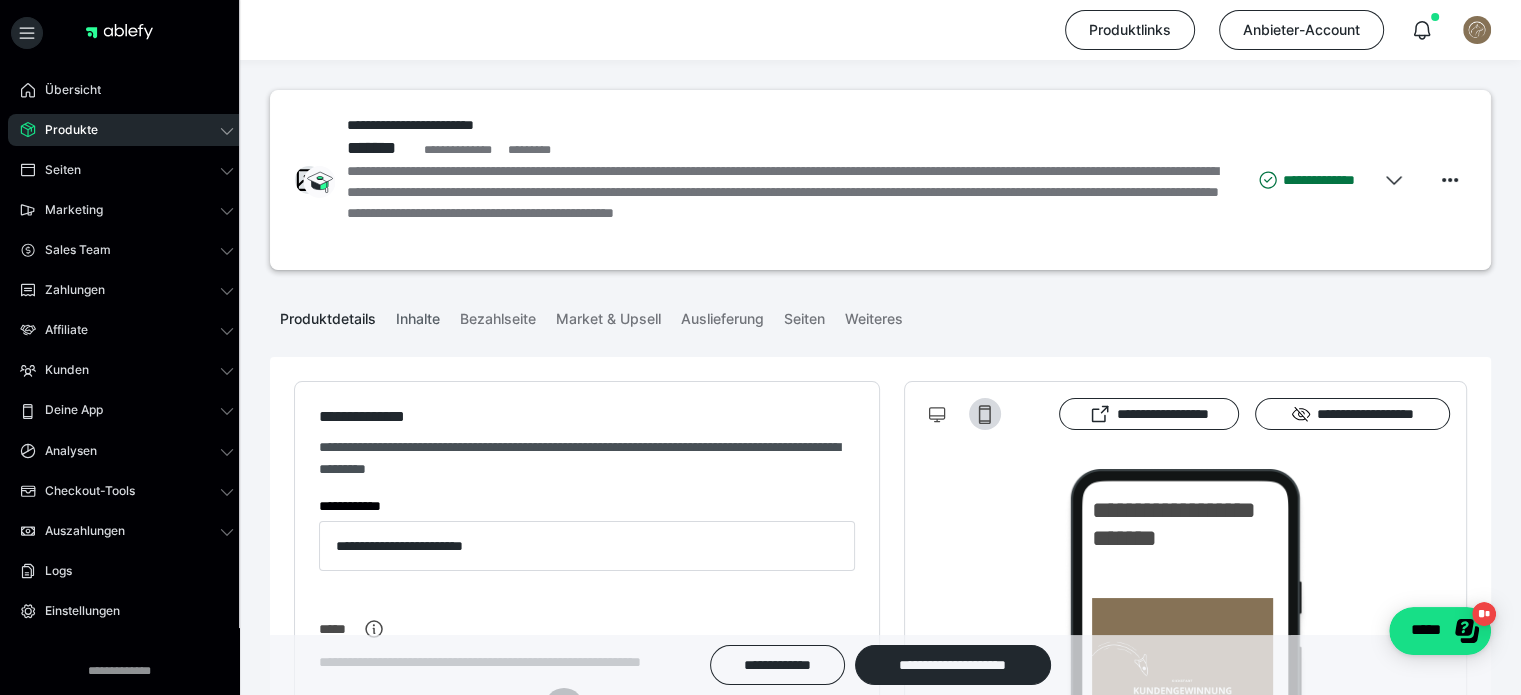 click on "Inhalte" at bounding box center [418, 315] 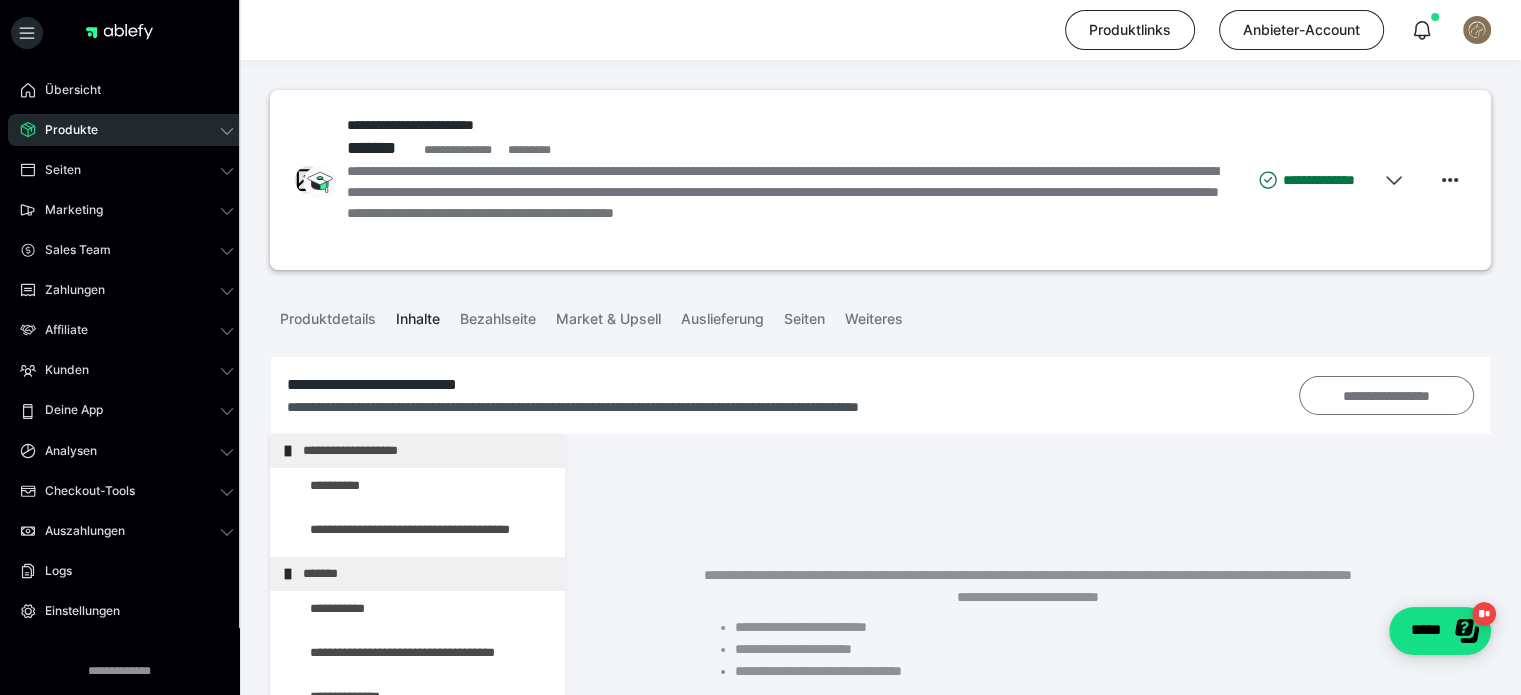 click on "**********" at bounding box center (1386, 396) 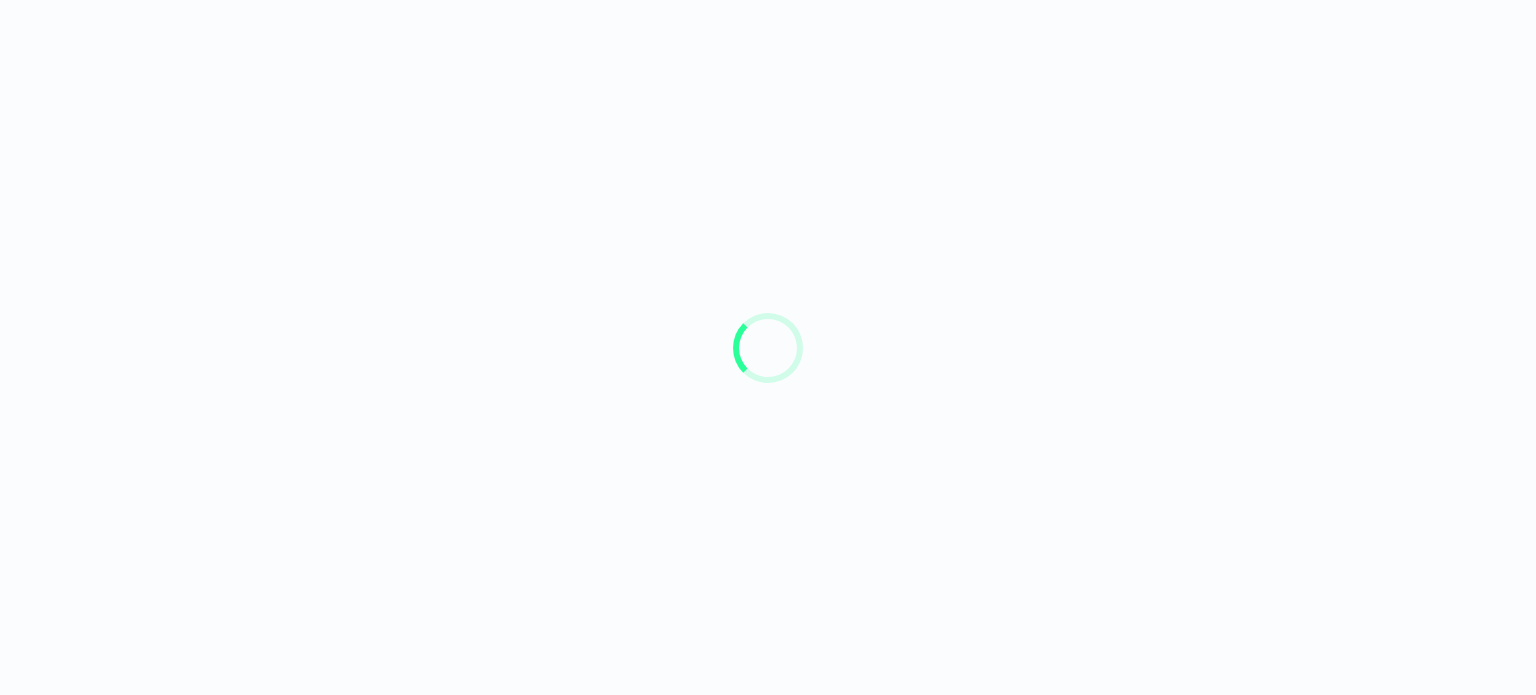 scroll, scrollTop: 0, scrollLeft: 0, axis: both 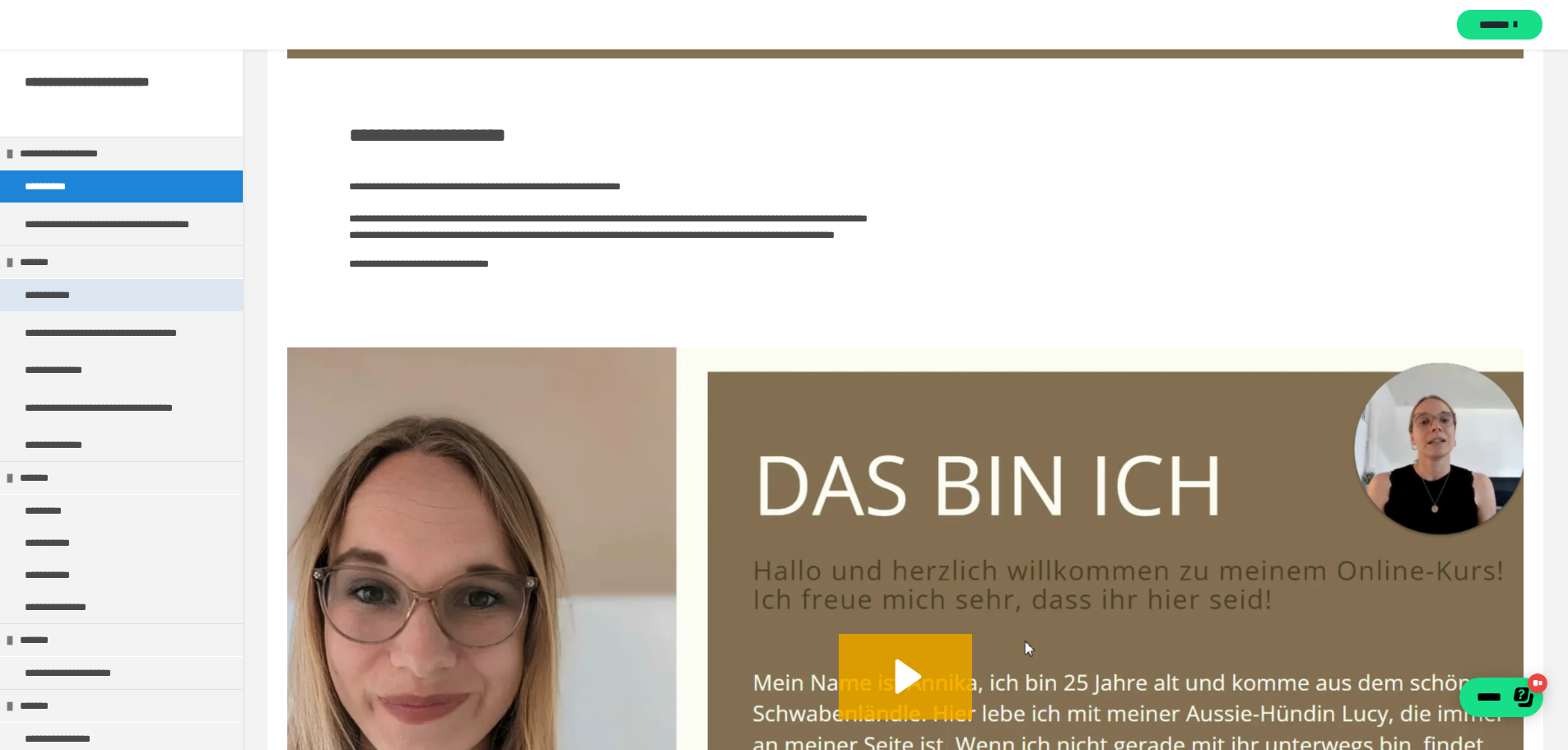 click on "**********" at bounding box center (63, 295) 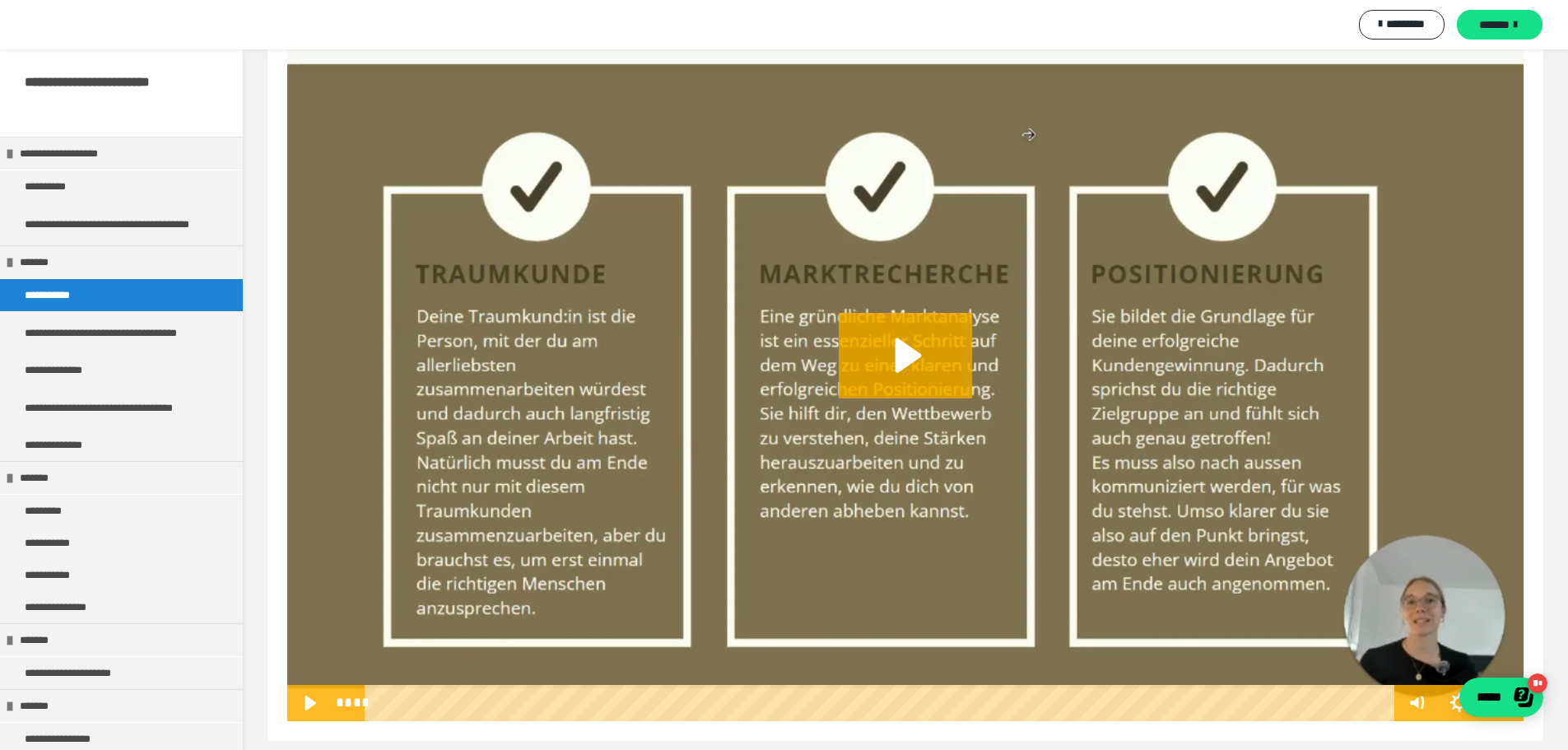 scroll, scrollTop: 470, scrollLeft: 0, axis: vertical 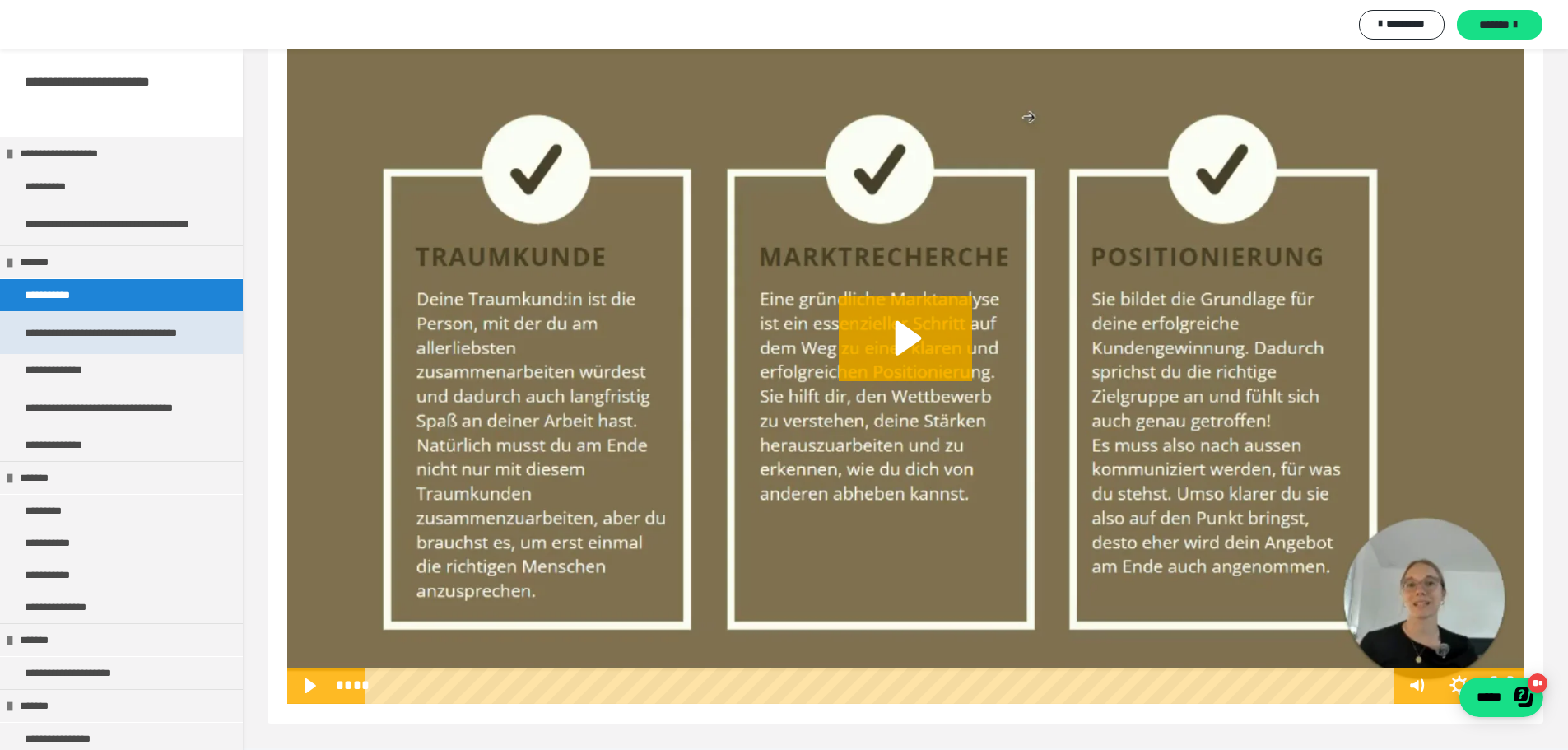 click on "**********" at bounding box center (115, 333) 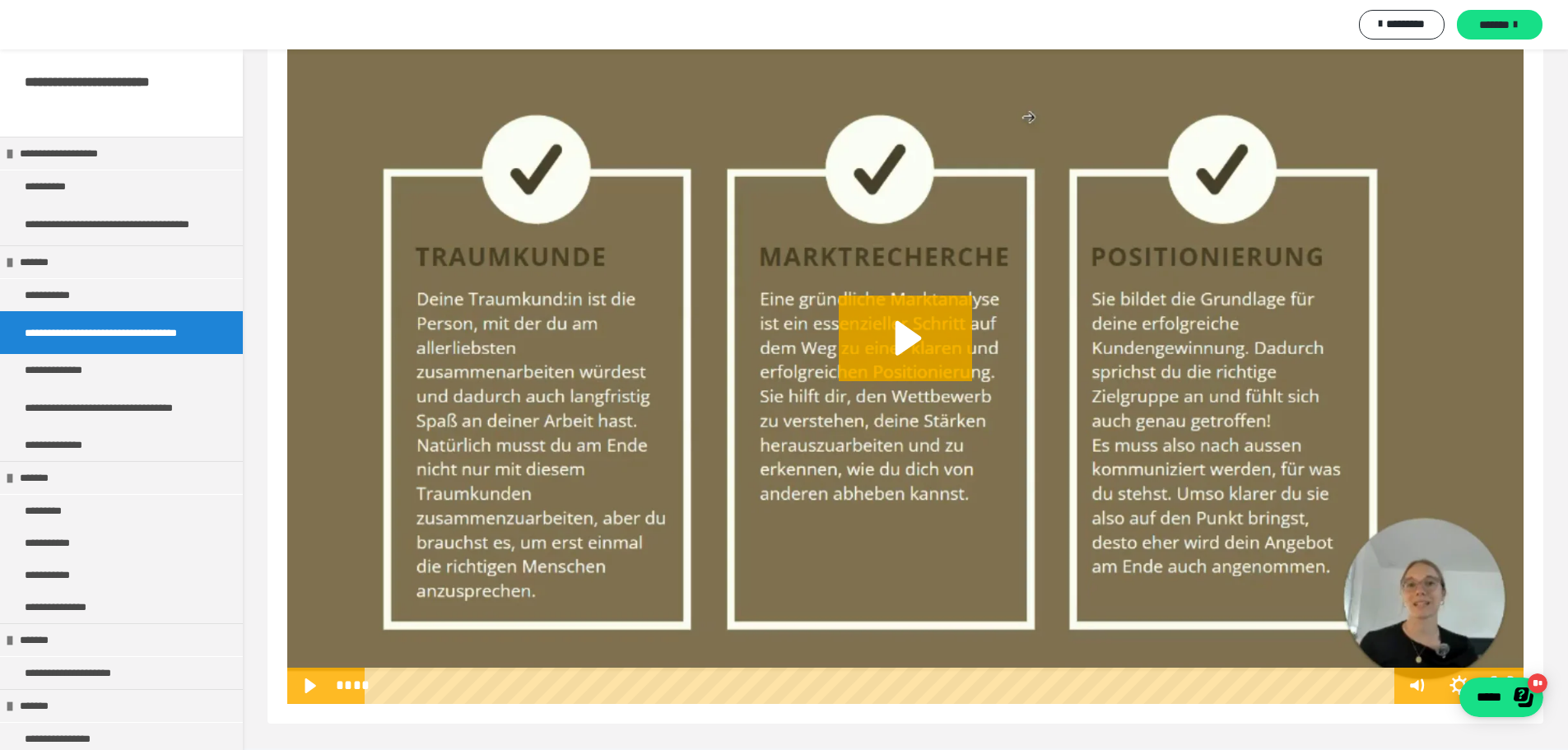 scroll, scrollTop: 0, scrollLeft: 0, axis: both 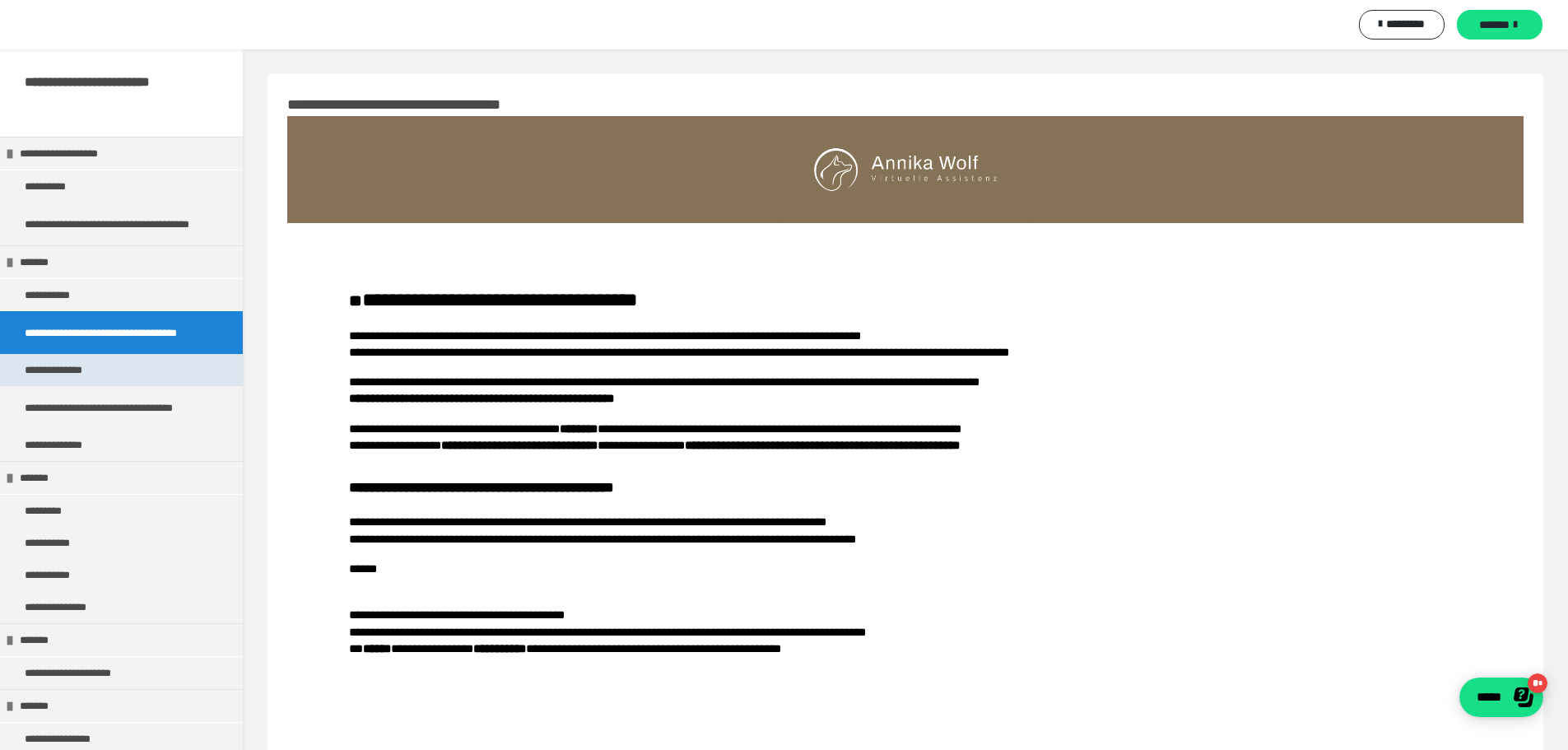 click on "**********" at bounding box center [121, 370] 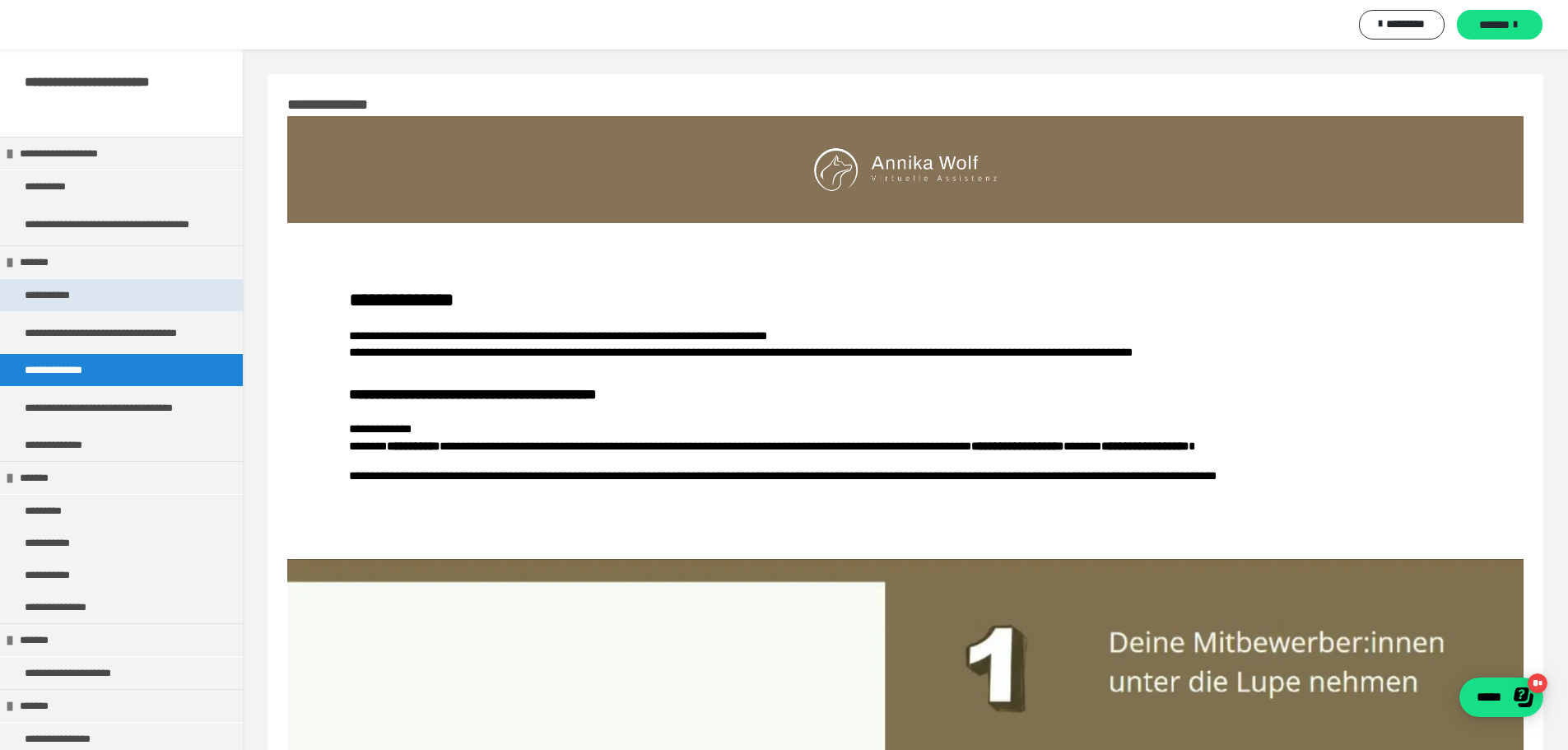 click on "**********" at bounding box center (121, 295) 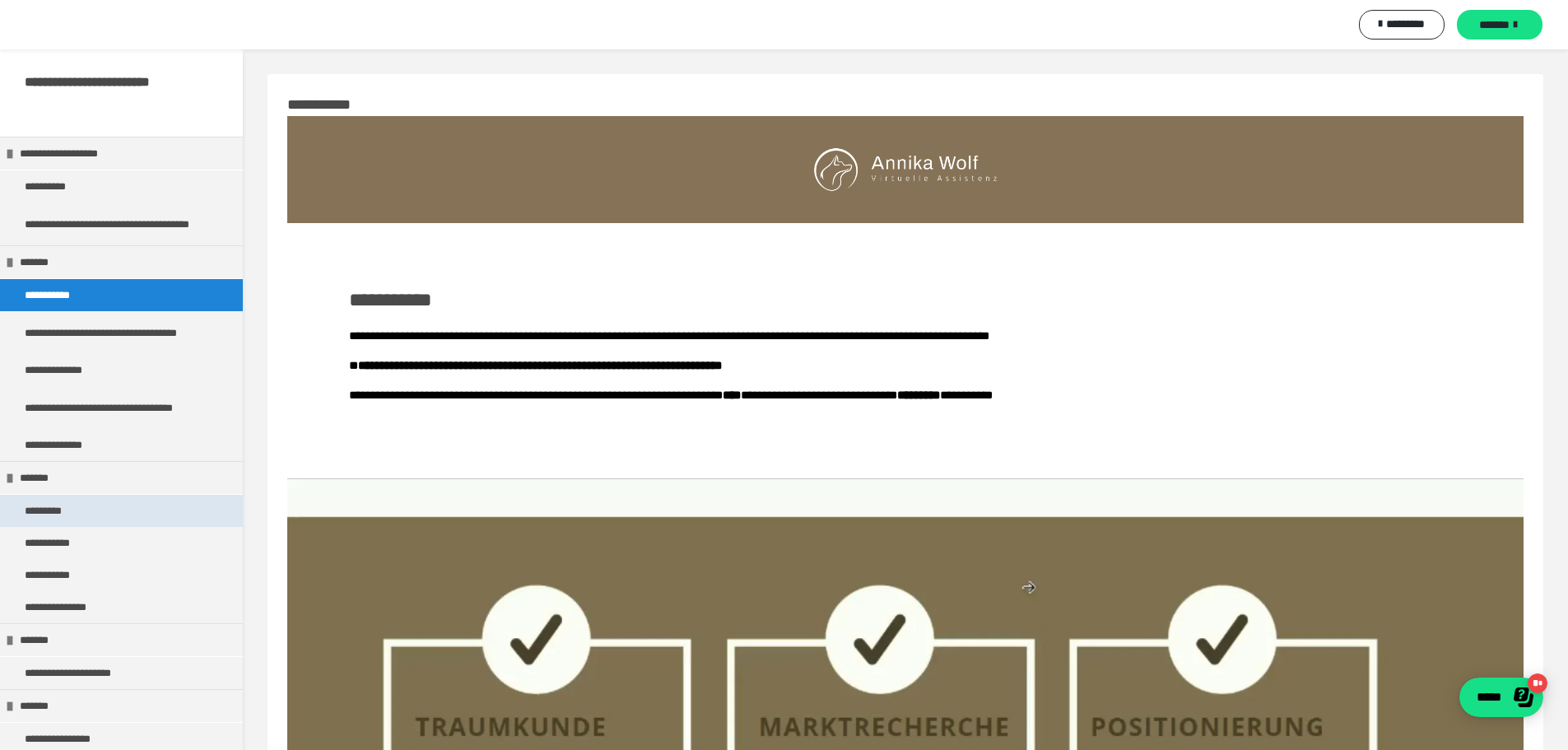 click on "*********" at bounding box center [121, 510] 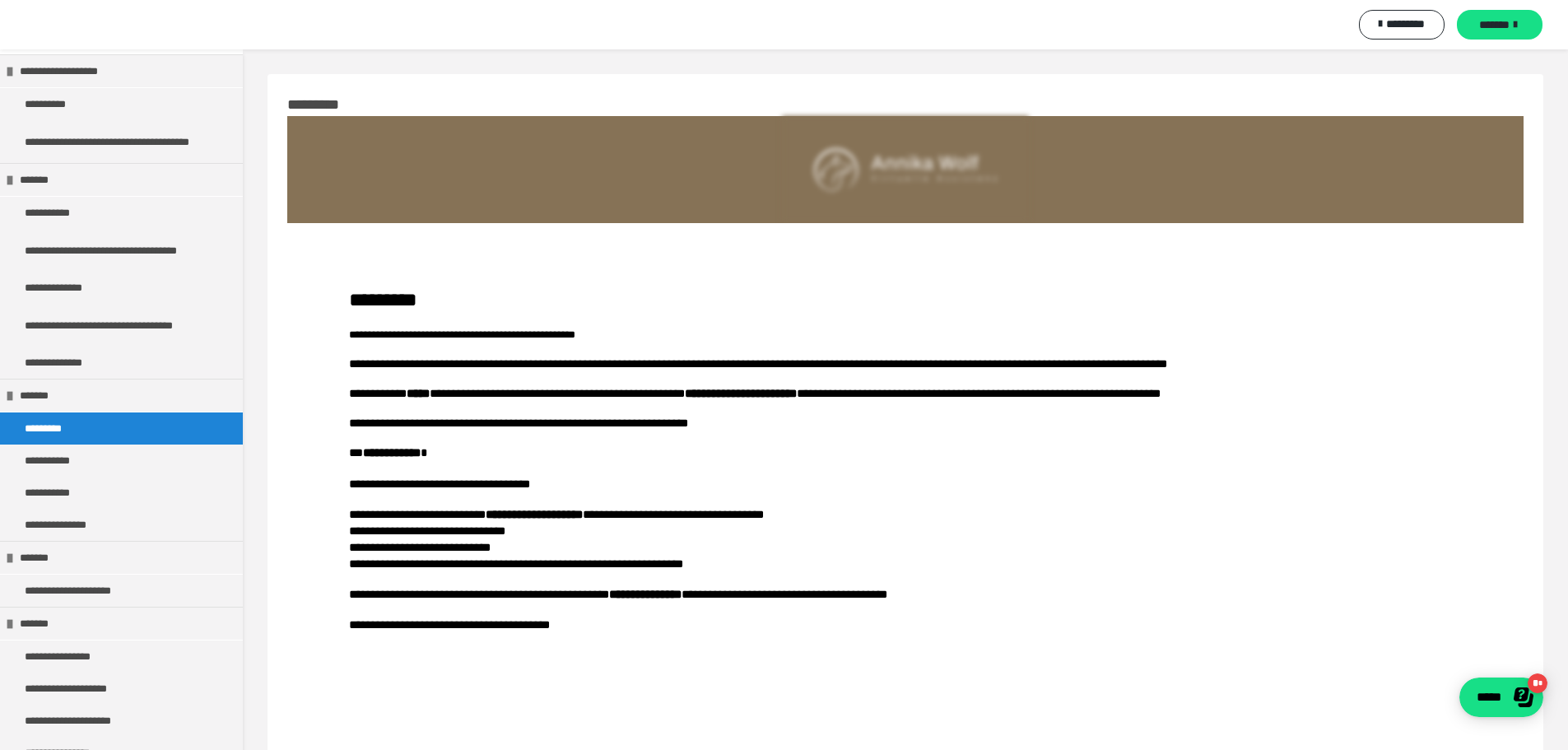 scroll, scrollTop: 165, scrollLeft: 0, axis: vertical 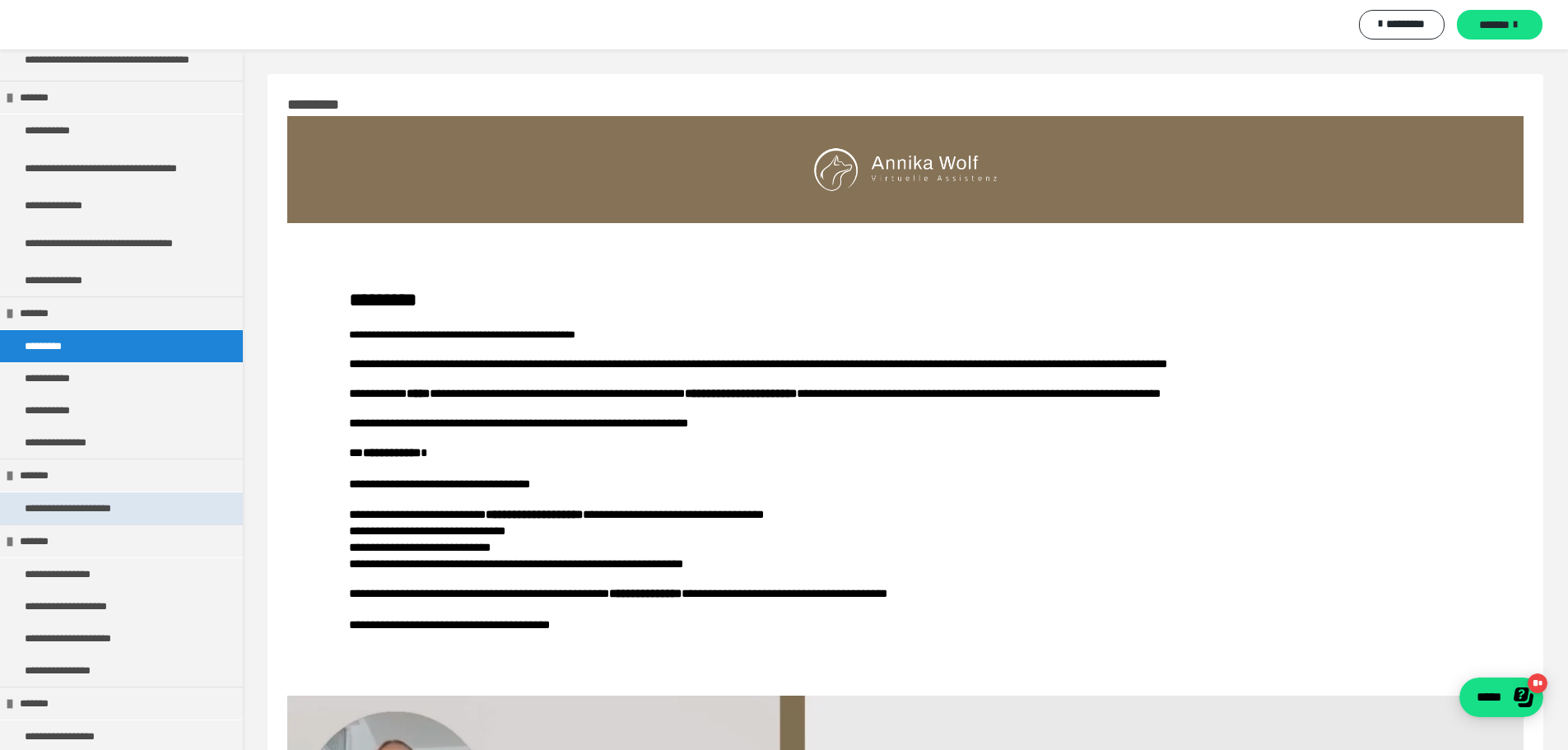 click on "**********" at bounding box center (85, 508) 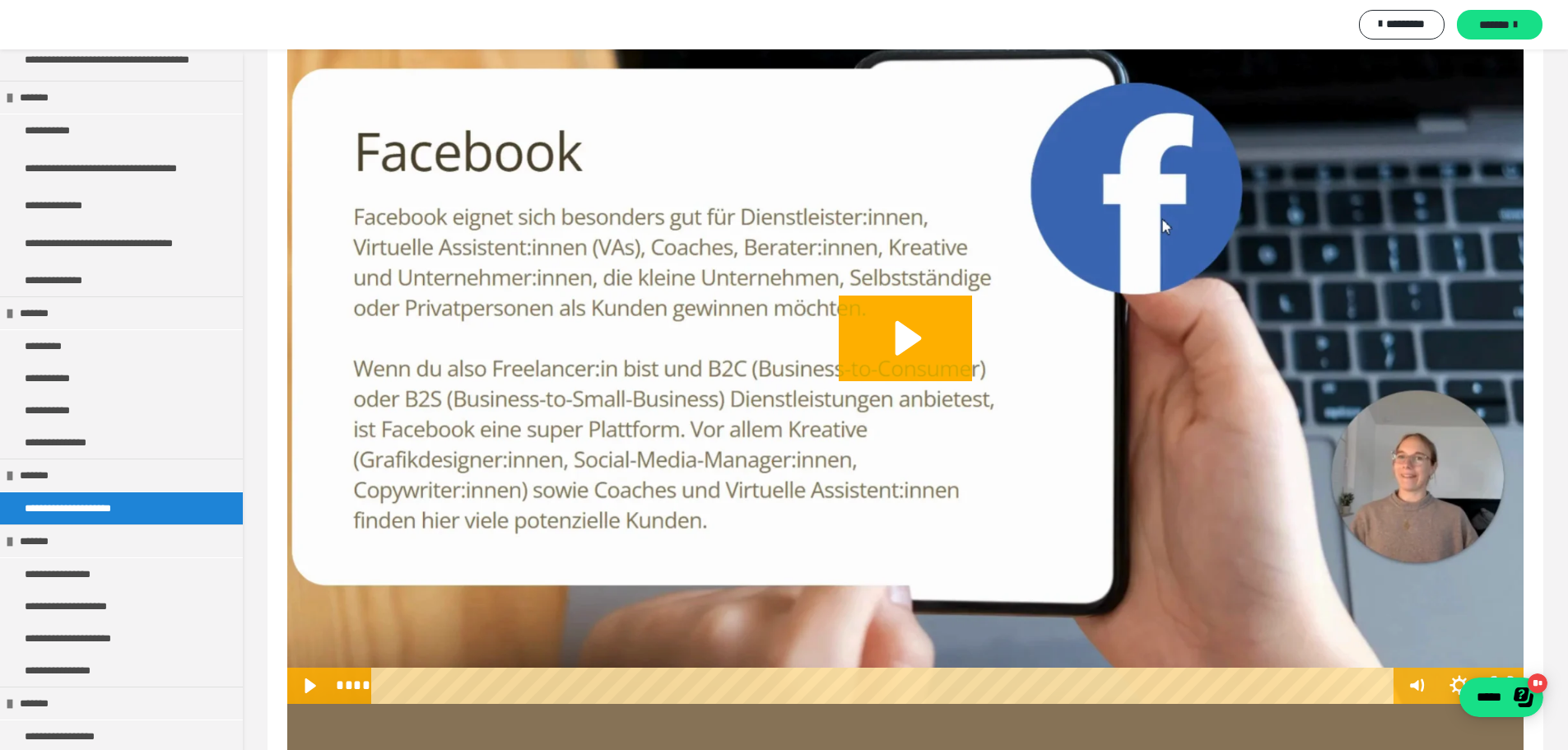 scroll, scrollTop: 968, scrollLeft: 0, axis: vertical 